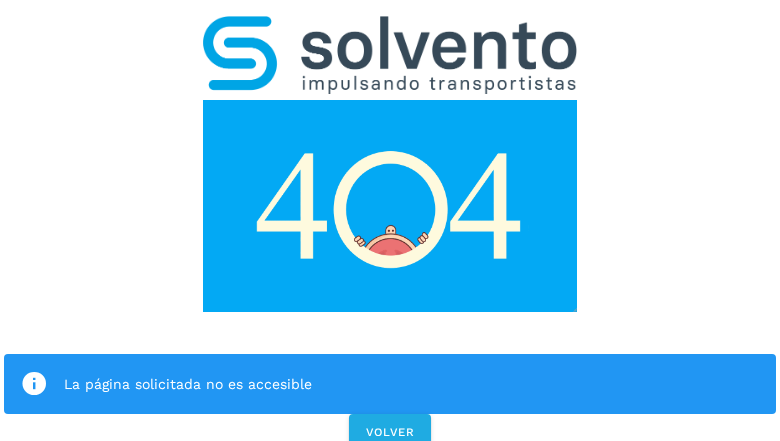 scroll, scrollTop: 0, scrollLeft: 0, axis: both 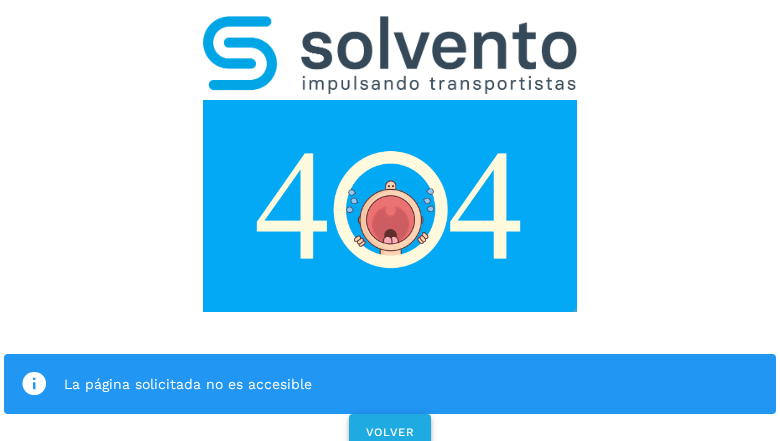 click on "VOLVER" 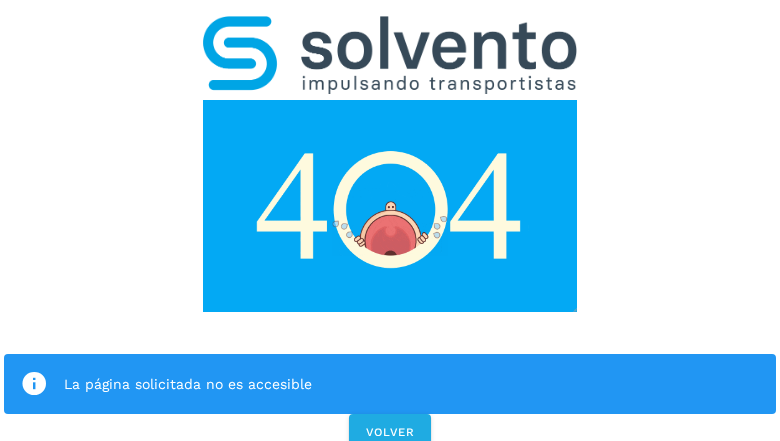 click on "La página solicitada no es accesible  VOLVER" at bounding box center [390, 227] 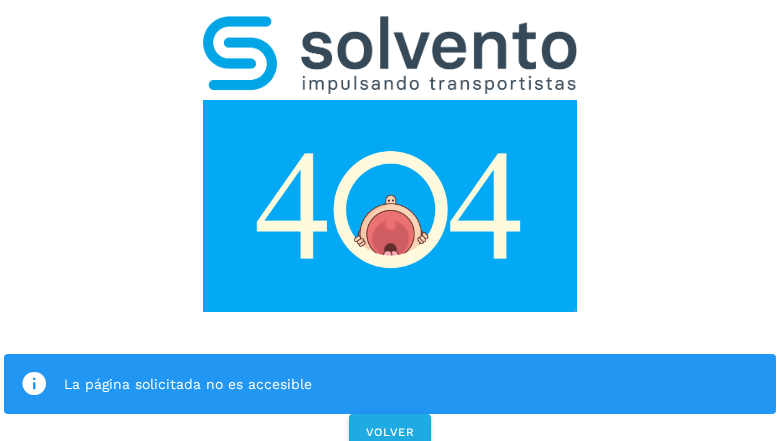 click on "La página solicitada no es accesible  VOLVER" at bounding box center [390, 227] 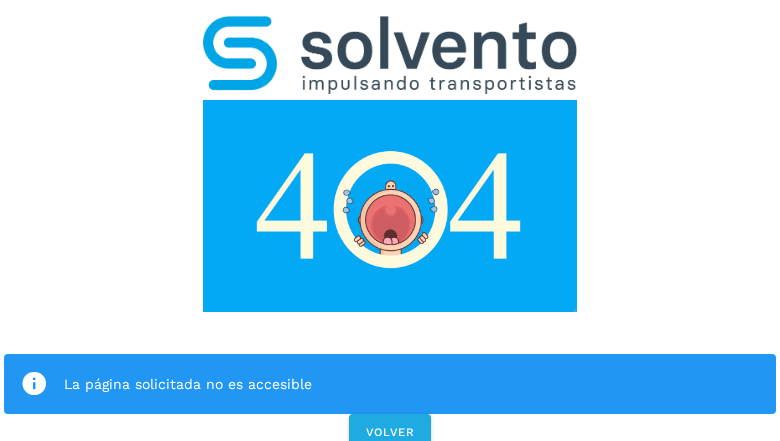 click on "La página solicitada no es accesible  VOLVER" at bounding box center [390, 227] 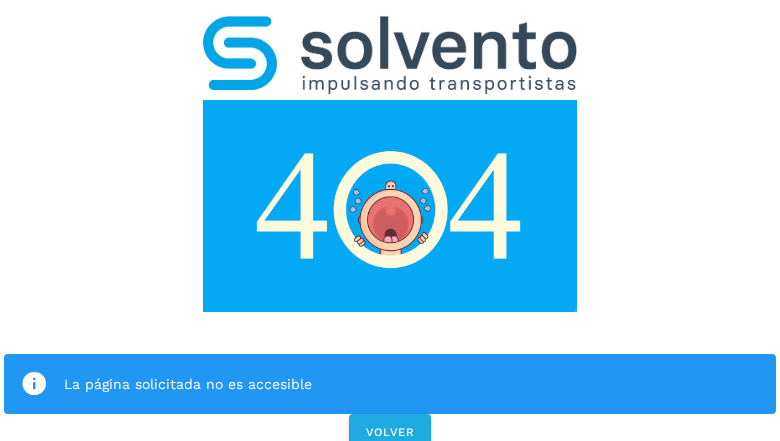click on "La página solicitada no es accesible  VOLVER" at bounding box center [390, 227] 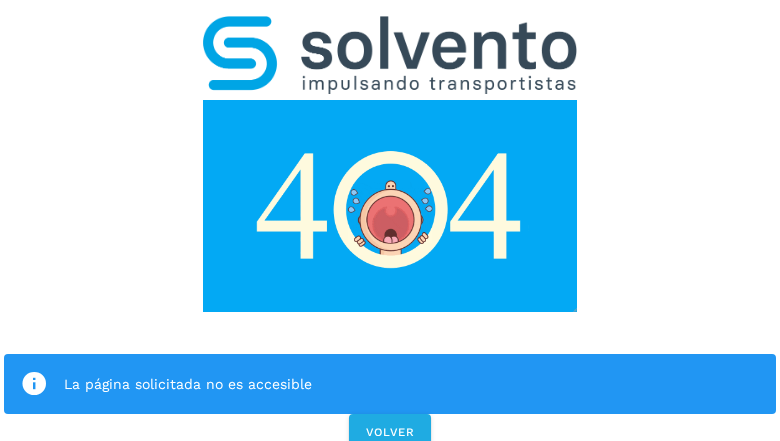 click on "La página solicitada no es accesible  VOLVER" at bounding box center (390, 227) 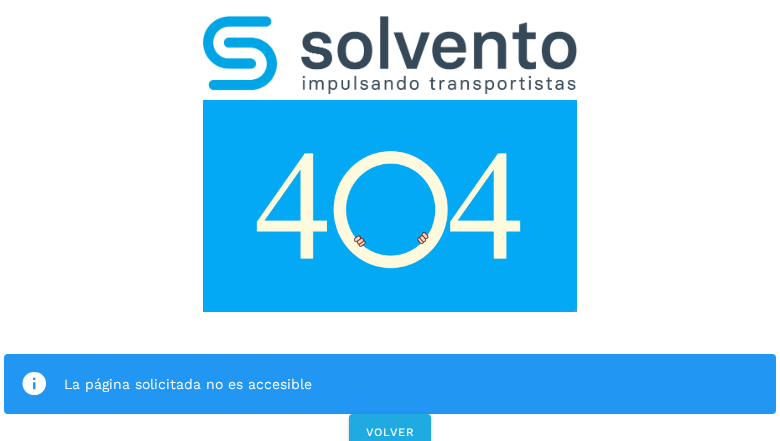click on "La página solicitada no es accesible" at bounding box center [390, 384] 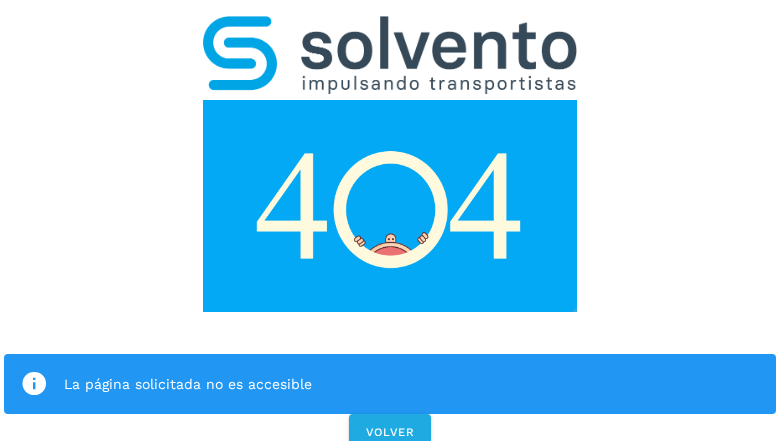click at bounding box center [390, 206] 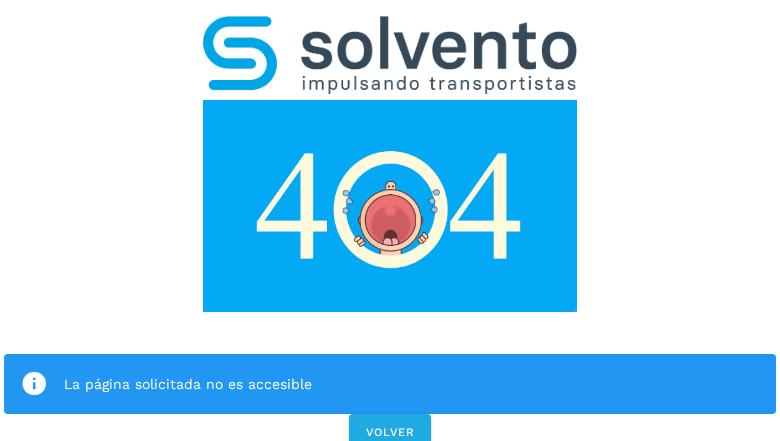 click at bounding box center (390, 206) 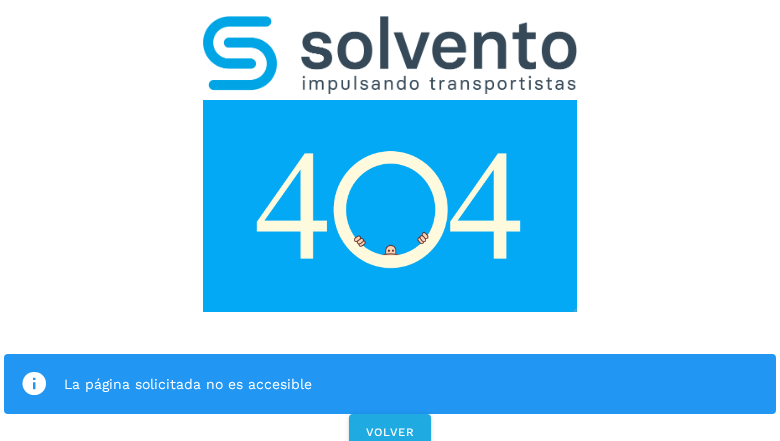 click at bounding box center (390, 55) 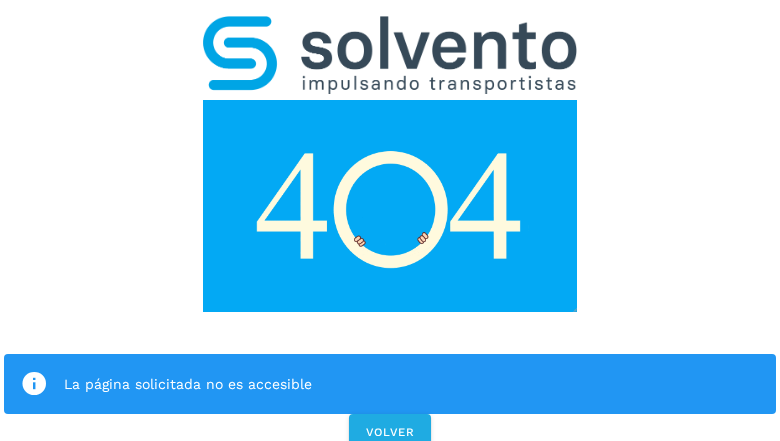 click at bounding box center (390, 206) 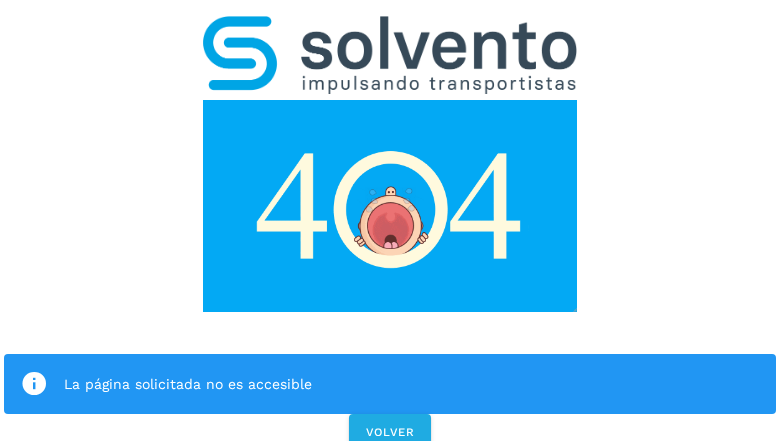 click on "La página solicitada no es accesible" 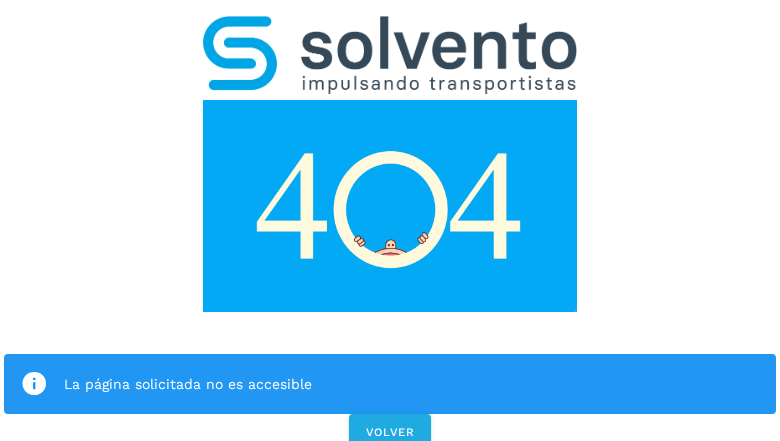 click on "La página solicitada no es accesible" 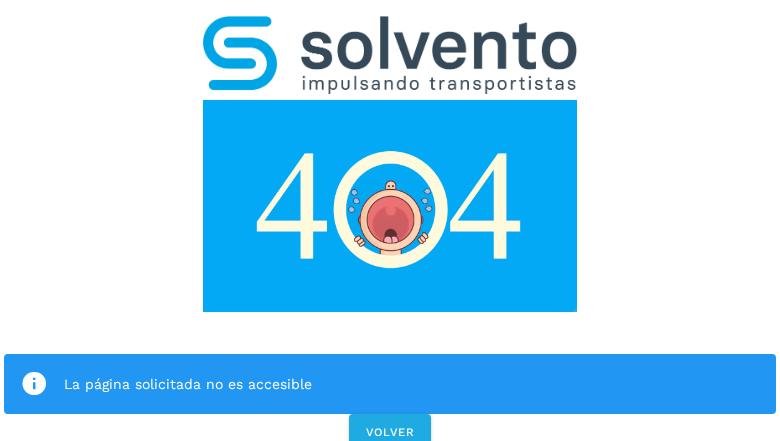 click at bounding box center [34, 384] 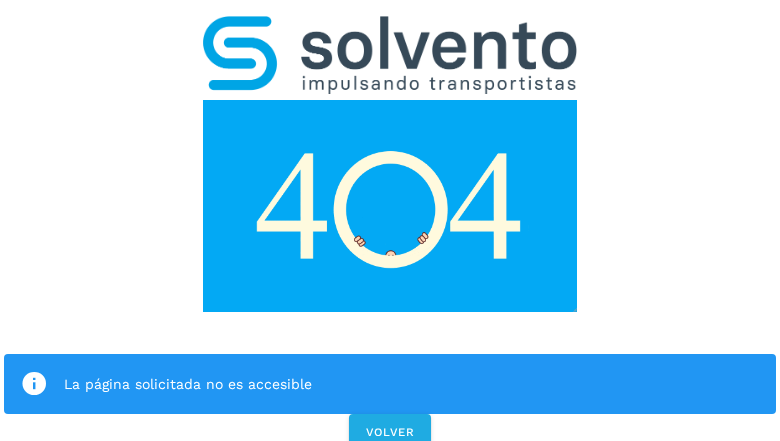 click on "La página solicitada no es accesible" 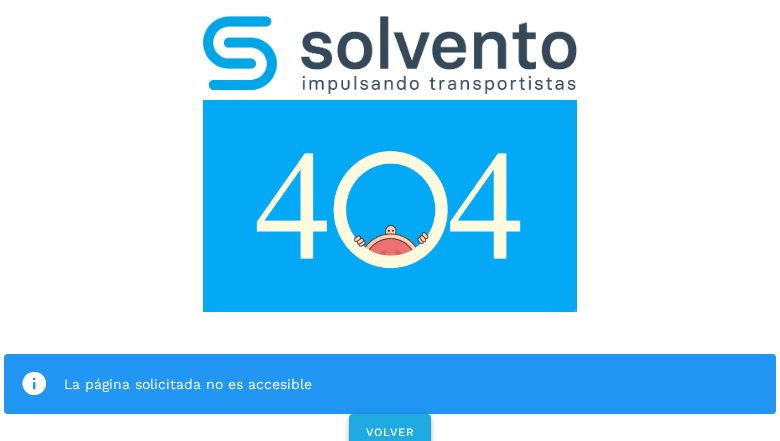 click on "VOLVER" 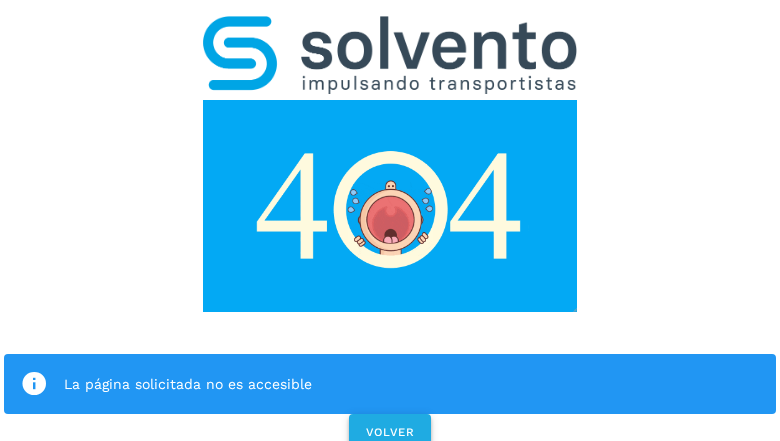 click on "VOLVER" 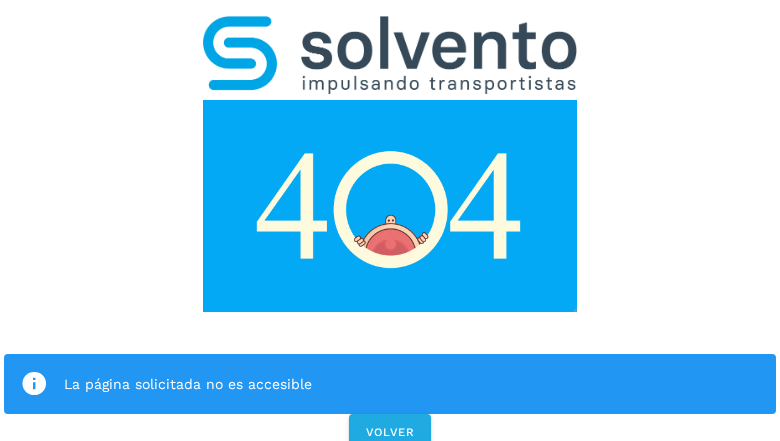click on "La página solicitada no es accesible  VOLVER" at bounding box center (390, 227) 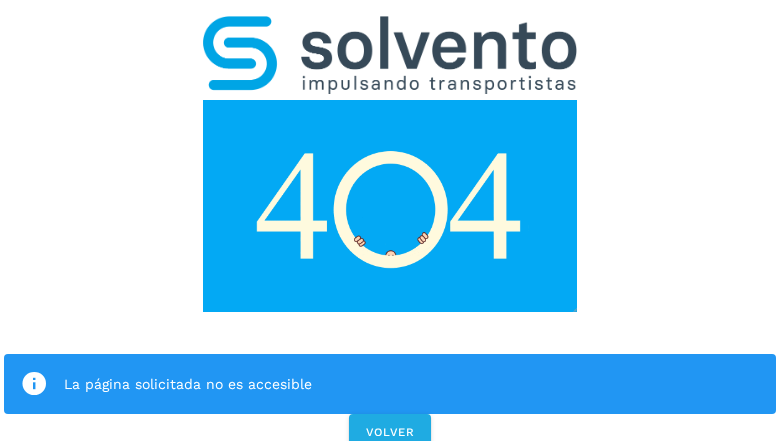 click on "La página solicitada no es accesible  VOLVER" at bounding box center (390, 227) 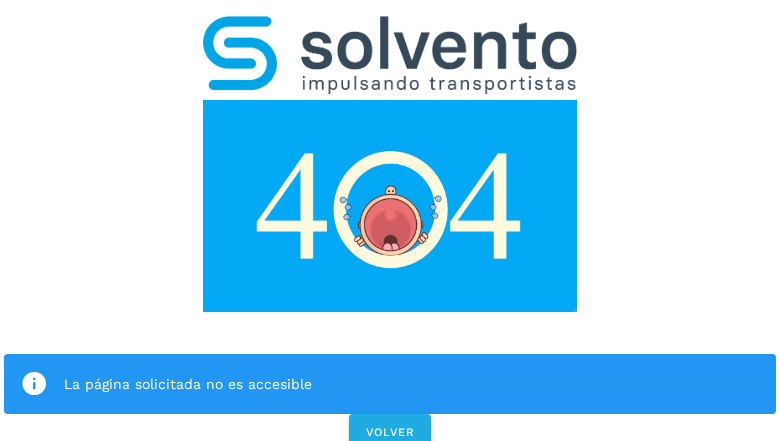 click on "La página solicitada no es accesible  VOLVER" at bounding box center [390, 227] 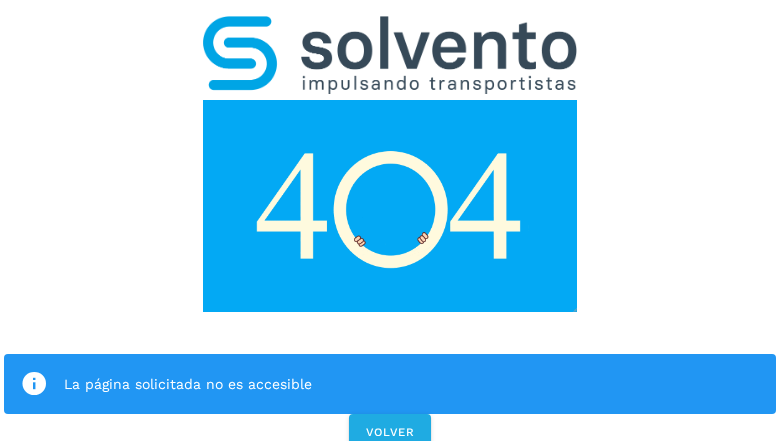 click on "La página solicitada no es accesible  VOLVER" at bounding box center [390, 227] 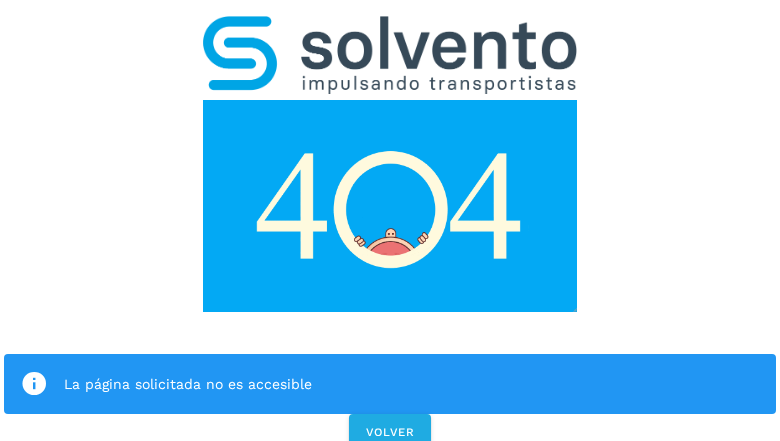 click on "La página solicitada no es accesible  VOLVER" at bounding box center [390, 227] 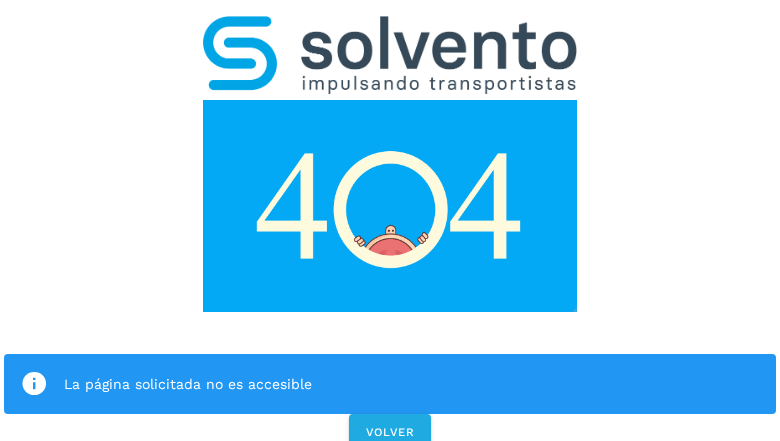 click on "La página solicitada no es accesible" at bounding box center [390, 384] 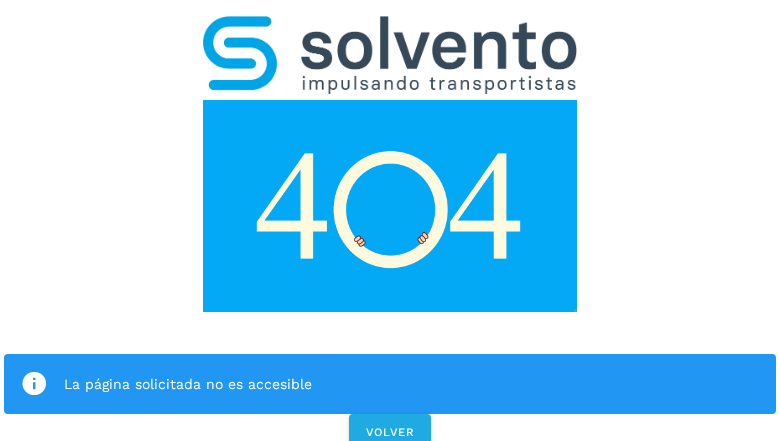 click at bounding box center (390, 206) 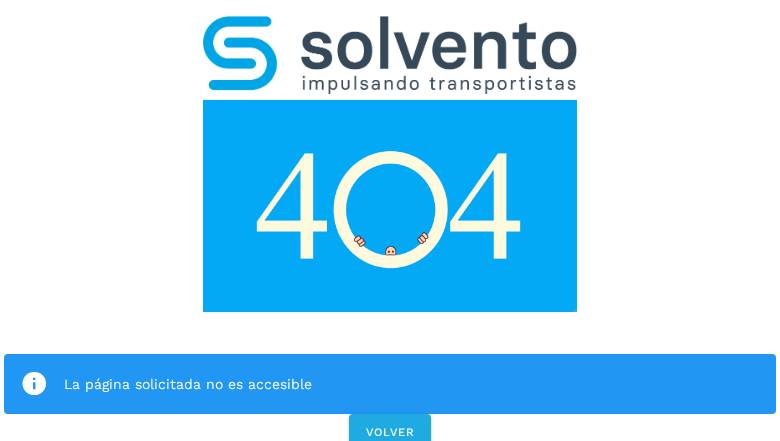 click at bounding box center (390, 206) 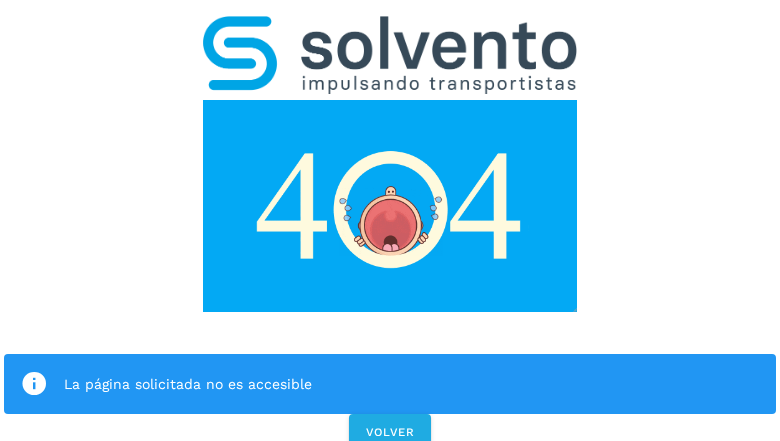 click at bounding box center [390, 55] 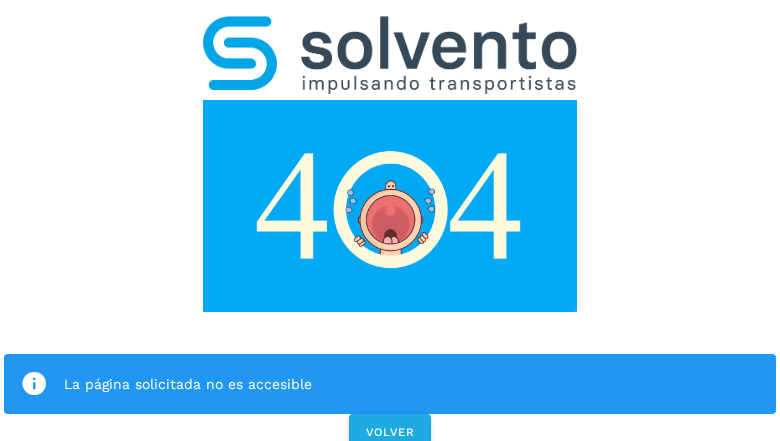 click at bounding box center (390, 206) 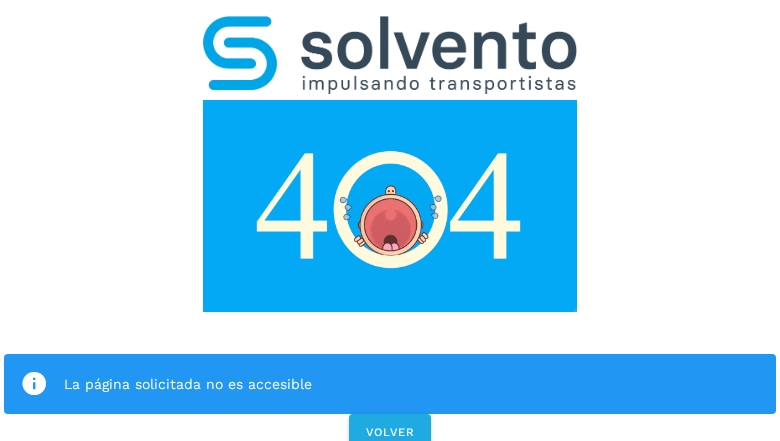 click on "La página solicitada no es accesible" 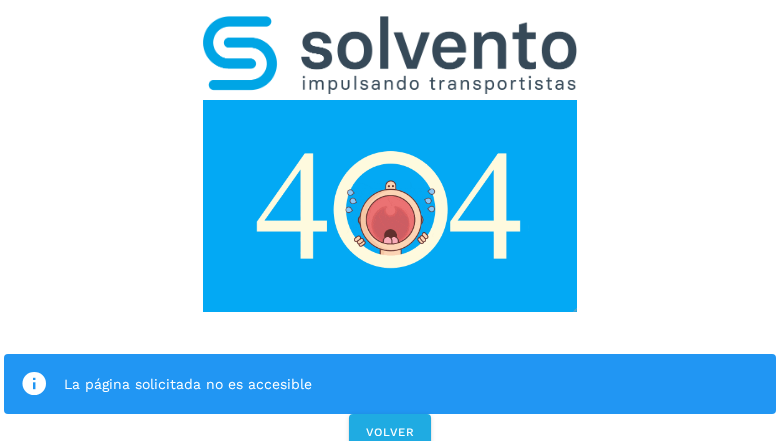 click on "La página solicitada no es accesible" 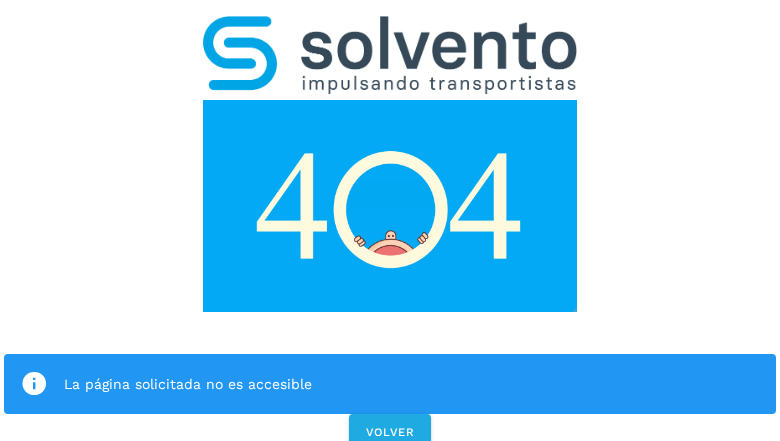 click at bounding box center (34, 384) 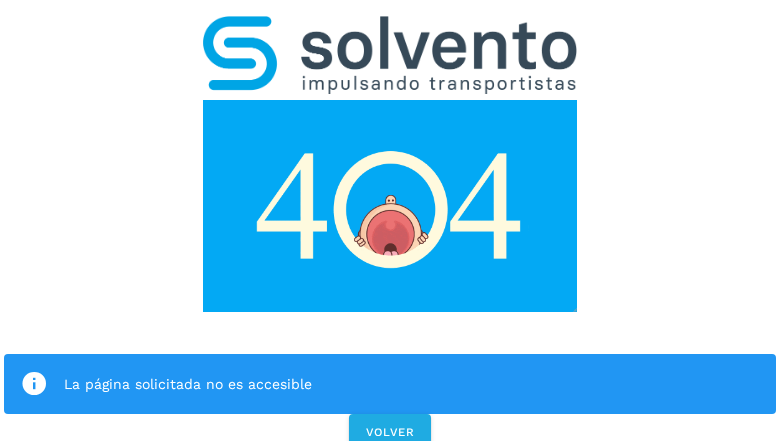 click on "La página solicitada no es accesible" 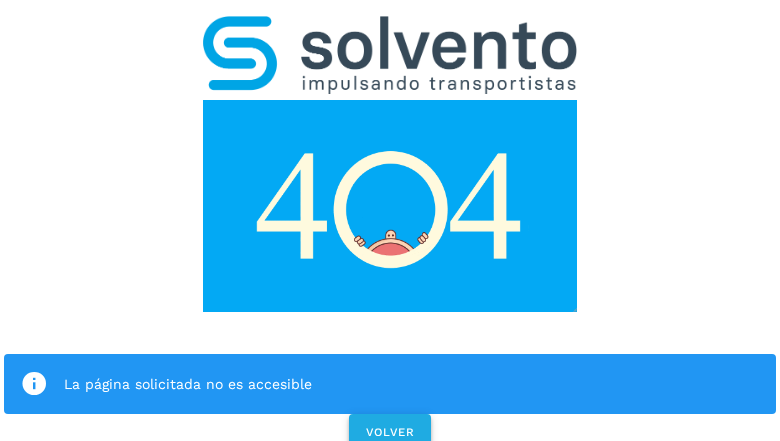 click on "VOLVER" 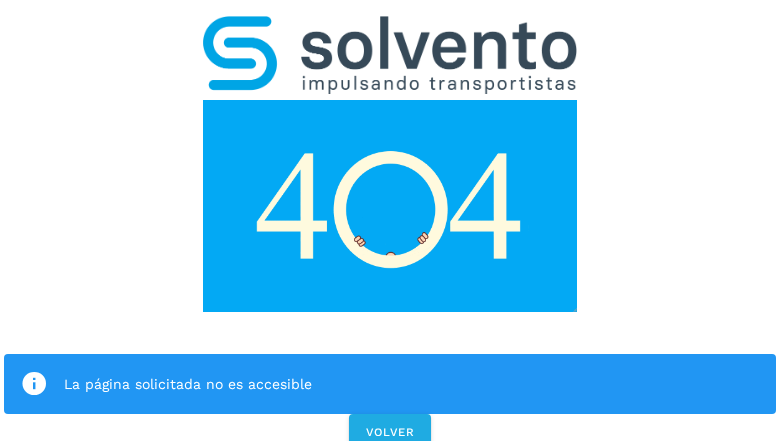 scroll, scrollTop: 0, scrollLeft: 0, axis: both 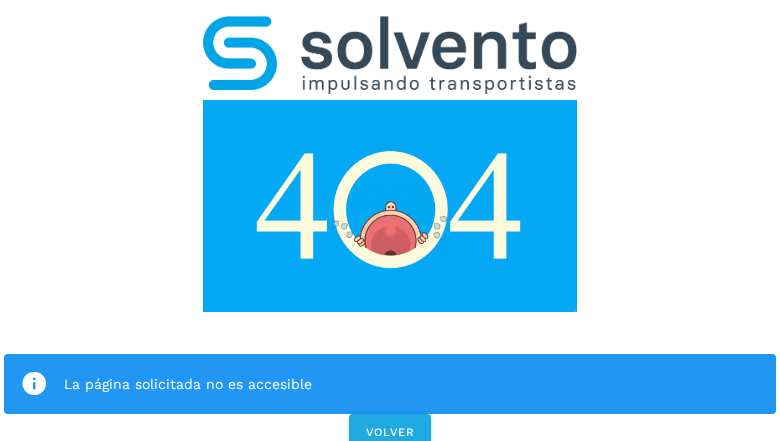 click on "La página solicitada no es accesible  VOLVER" at bounding box center (390, 227) 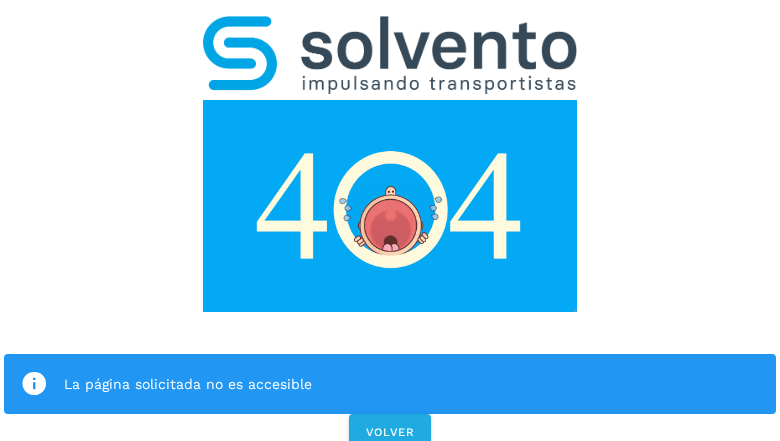 click on "La página solicitada no es accesible  VOLVER" at bounding box center (390, 227) 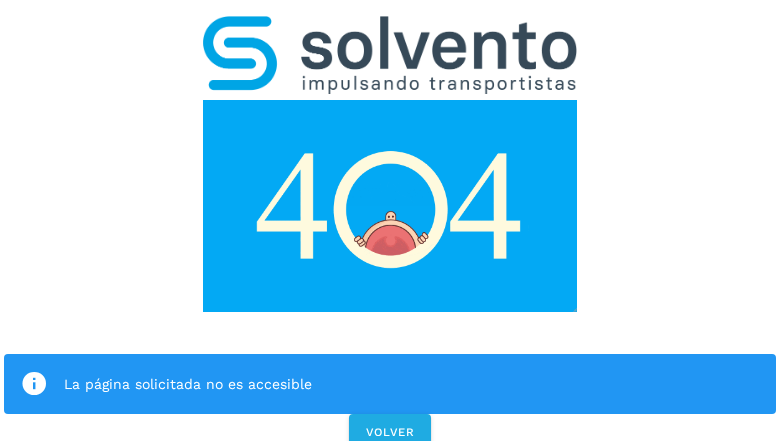 click on "La página solicitada no es accesible  VOLVER" at bounding box center [390, 227] 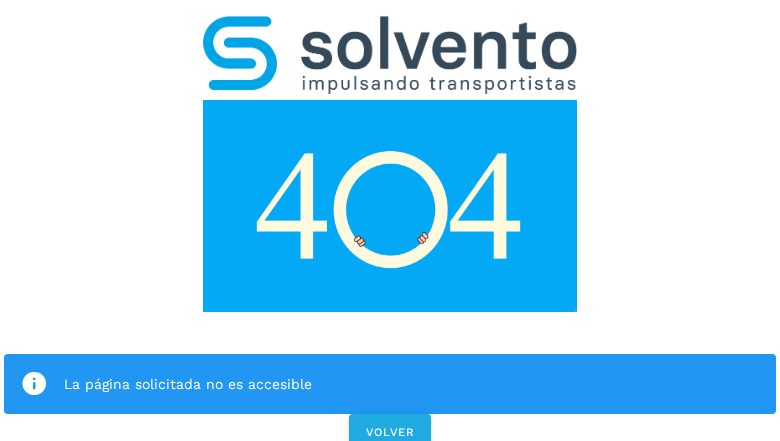 click on "La página solicitada no es accesible  VOLVER" at bounding box center (390, 227) 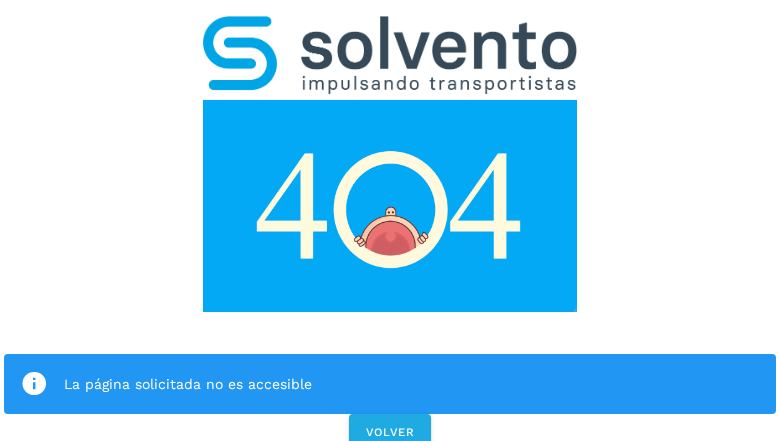 click on "La página solicitada no es accesible  VOLVER" at bounding box center [390, 227] 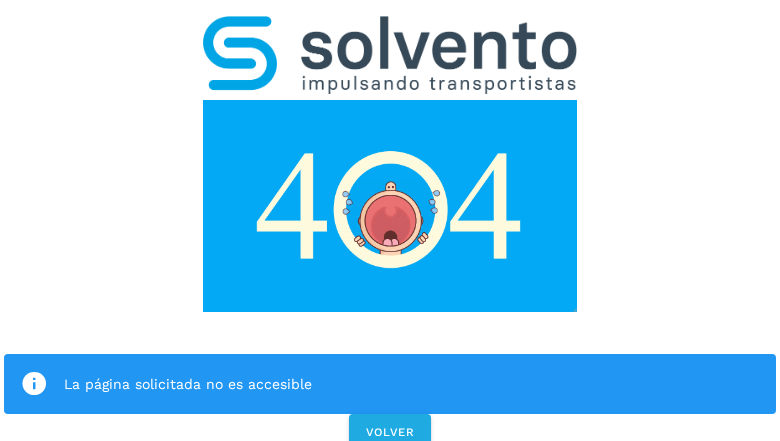 click on "La página solicitada no es accesible" at bounding box center [390, 384] 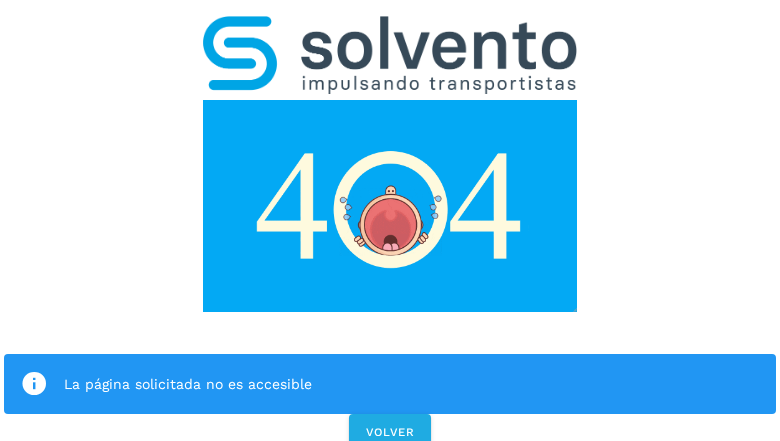 click at bounding box center [390, 206] 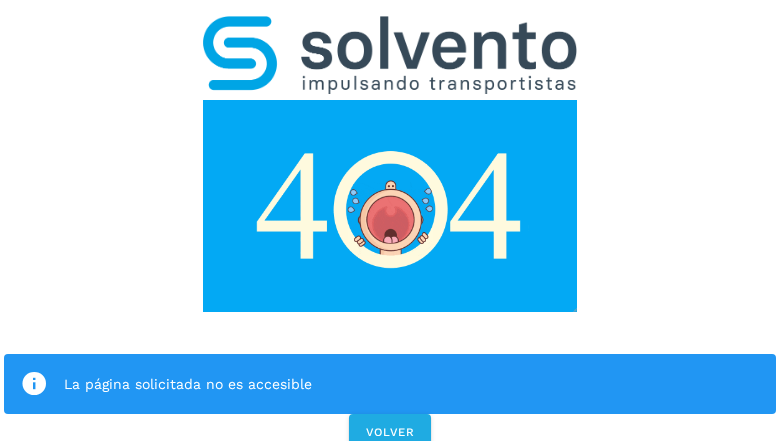 click at bounding box center (390, 206) 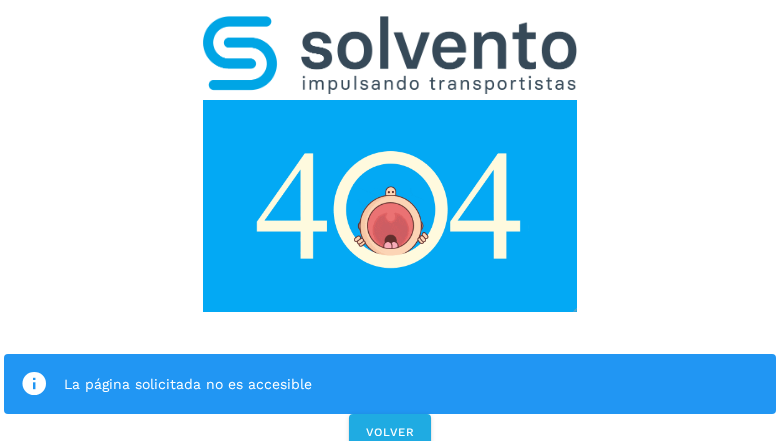 click at bounding box center (390, 55) 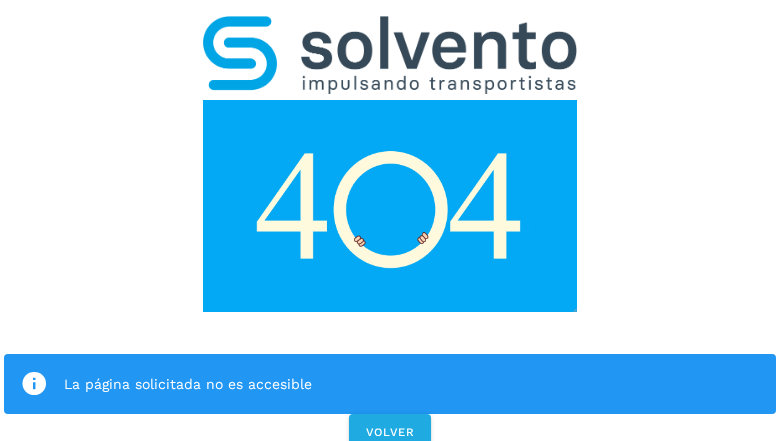 click at bounding box center (390, 206) 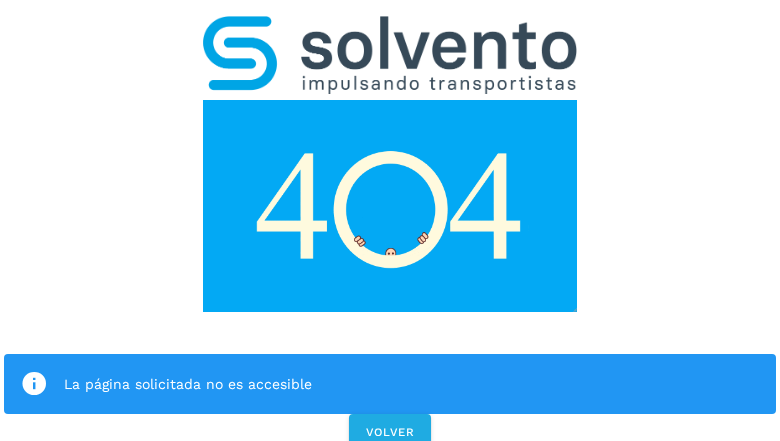 click on "La página solicitada no es accesible" 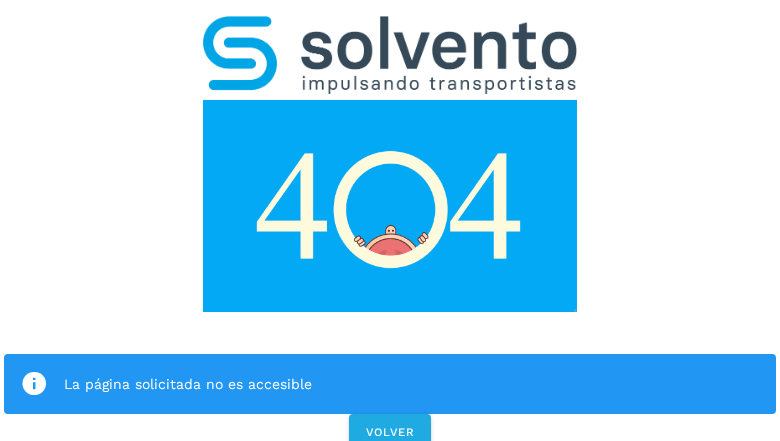 click on "La página solicitada no es accesible" 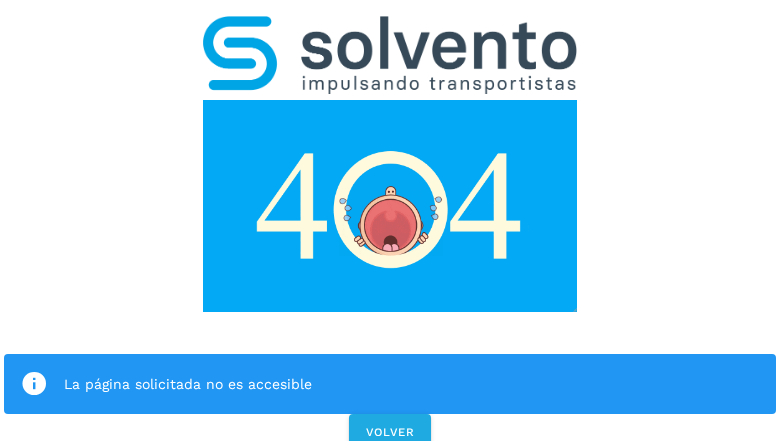click at bounding box center [34, 384] 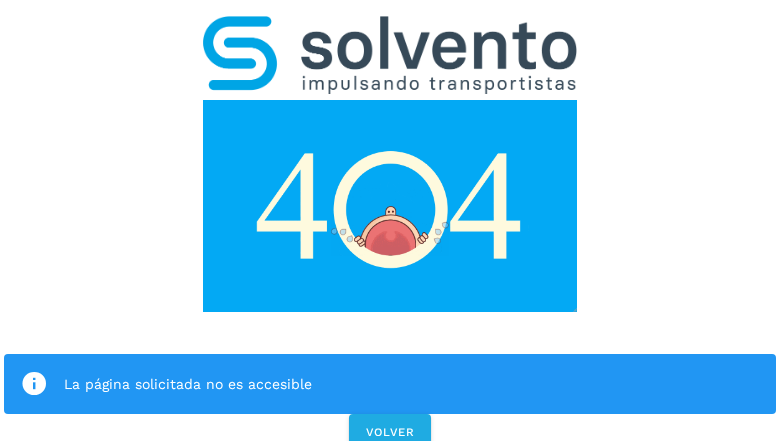 click on "La página solicitada no es accesible" 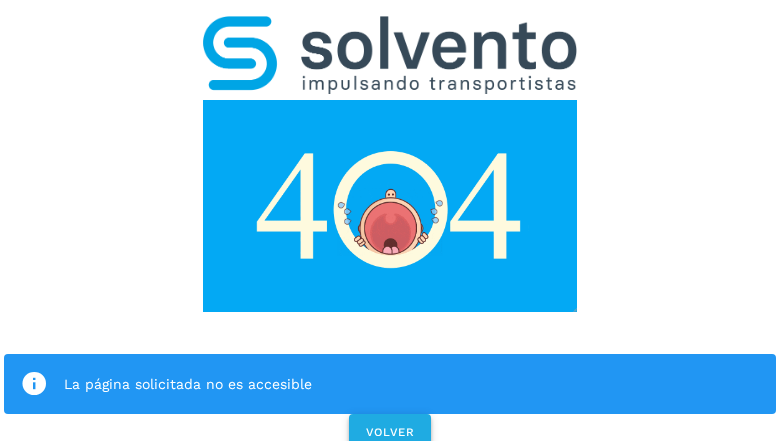 click on "VOLVER" 